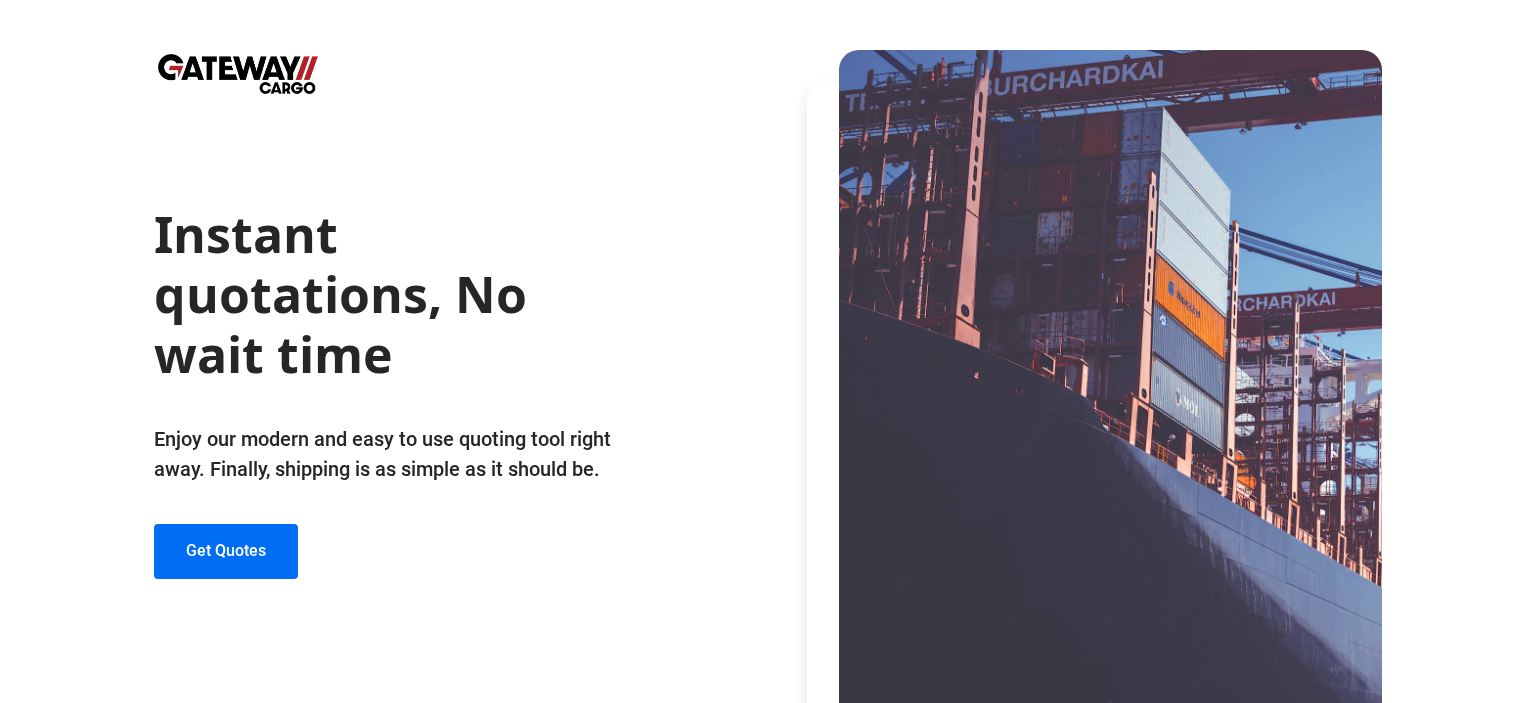 scroll, scrollTop: 0, scrollLeft: 0, axis: both 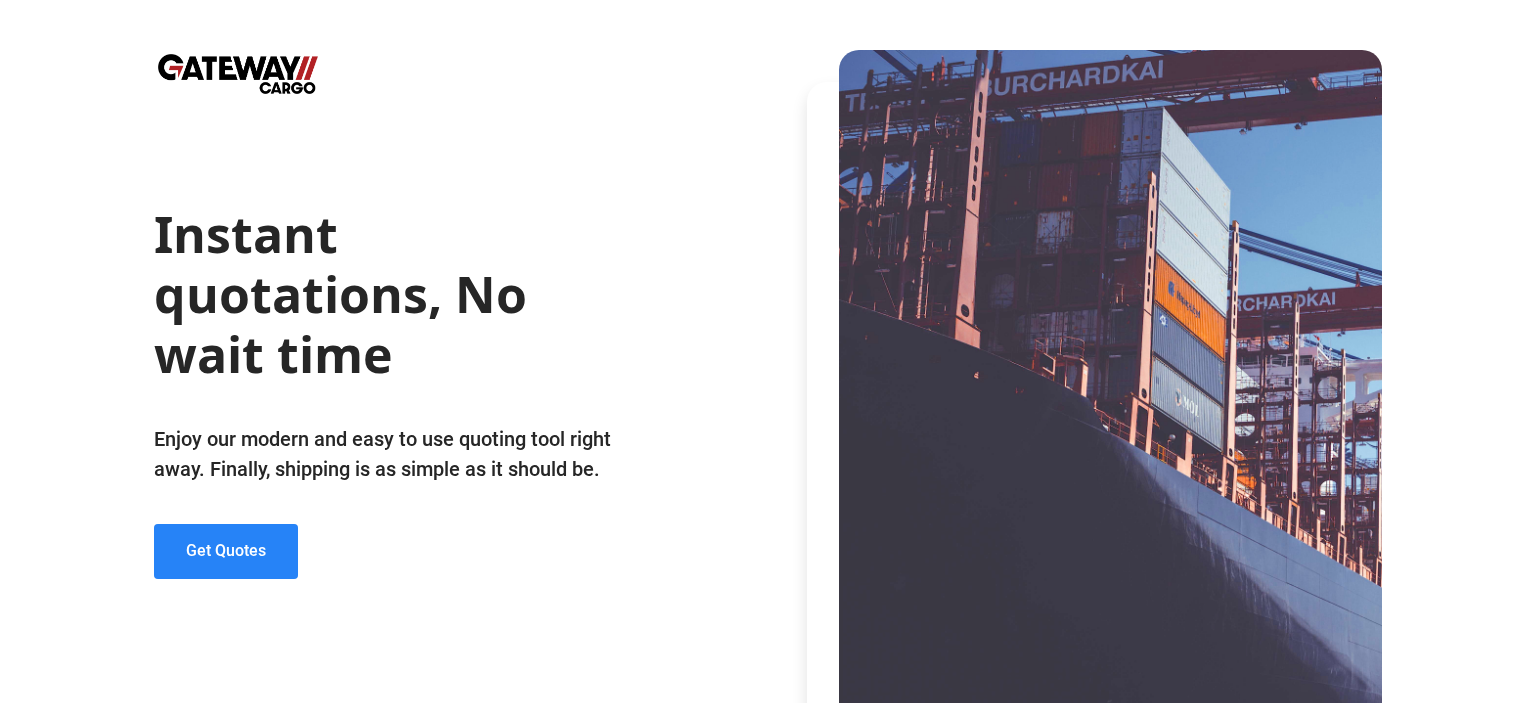 click on "Get Quotes" 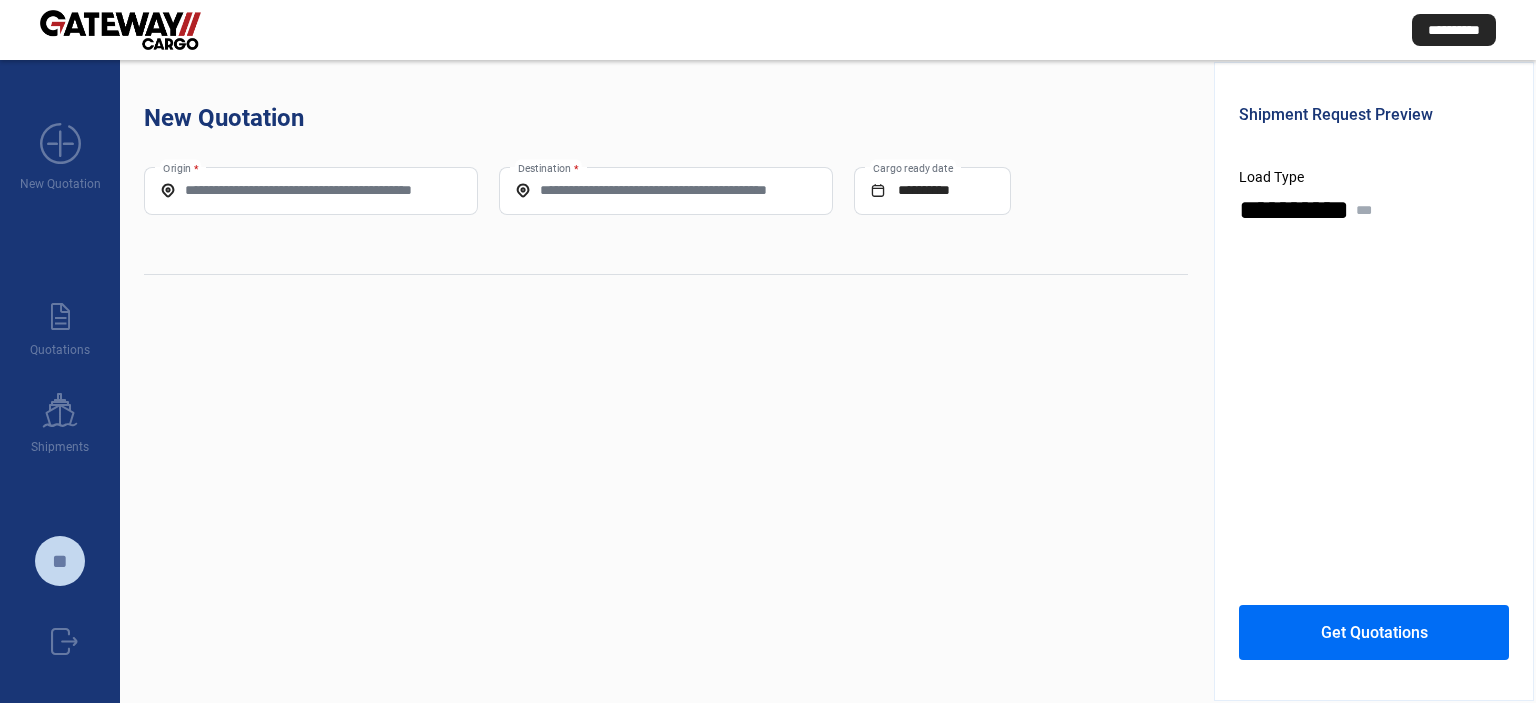 click on "Origin *" at bounding box center [311, 190] 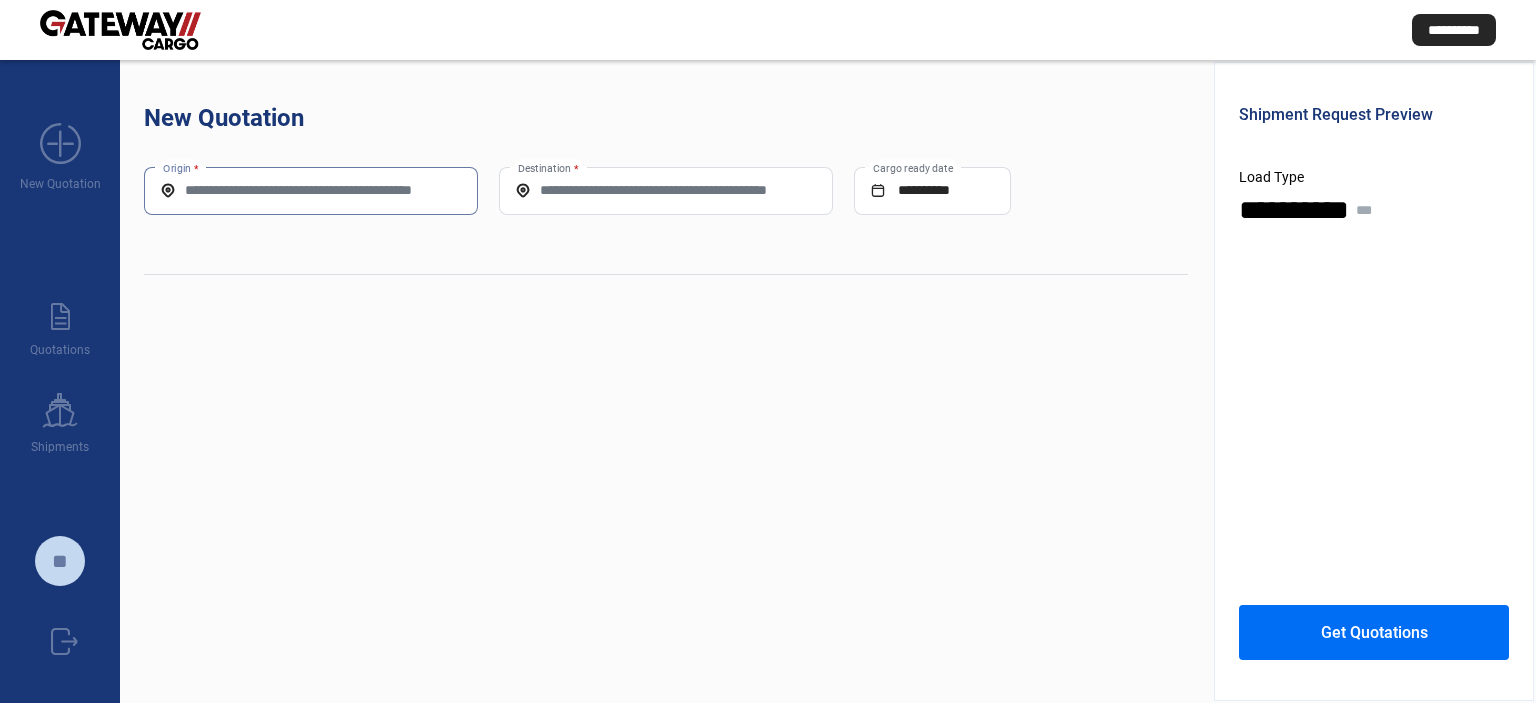 paste on "**********" 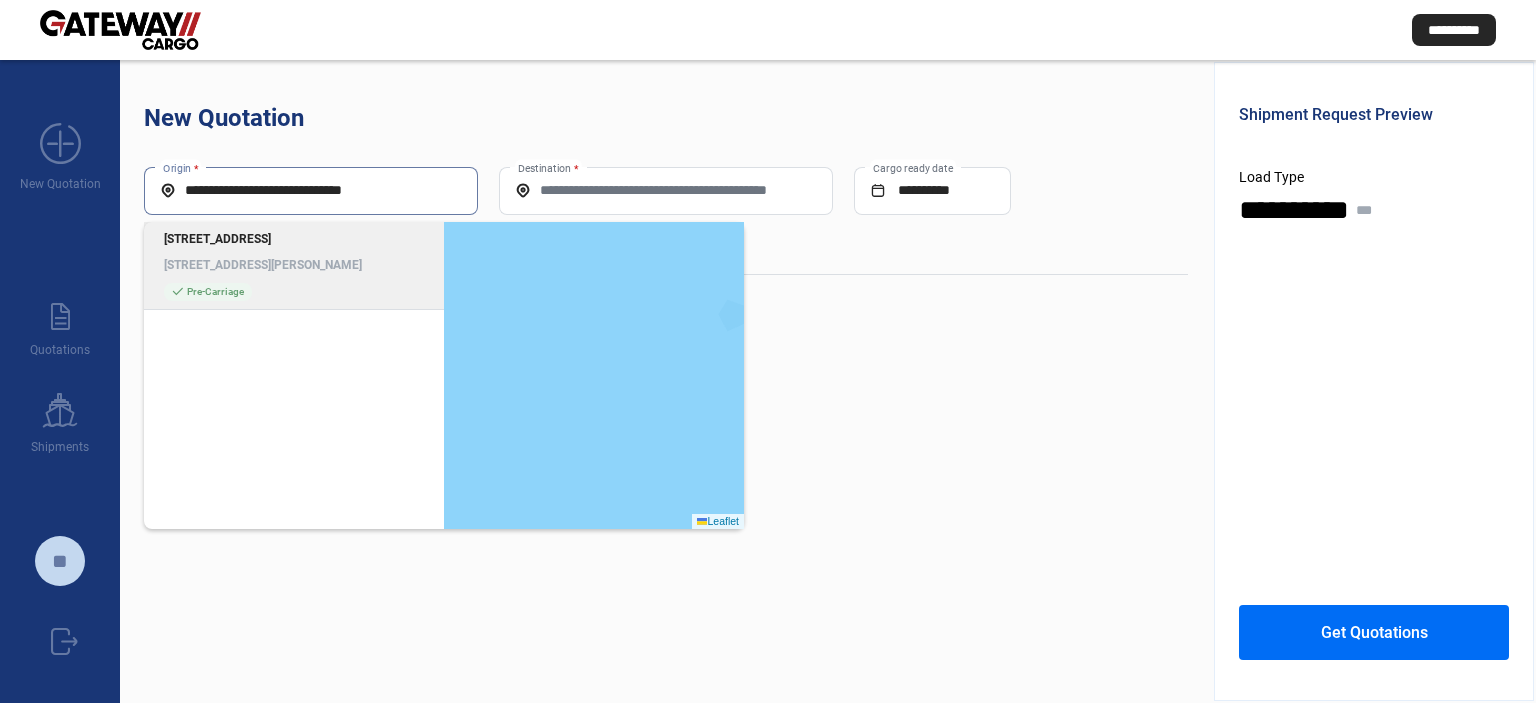 click on "[STREET_ADDRESS][PERSON_NAME] check_mark  Pre-Carriage" 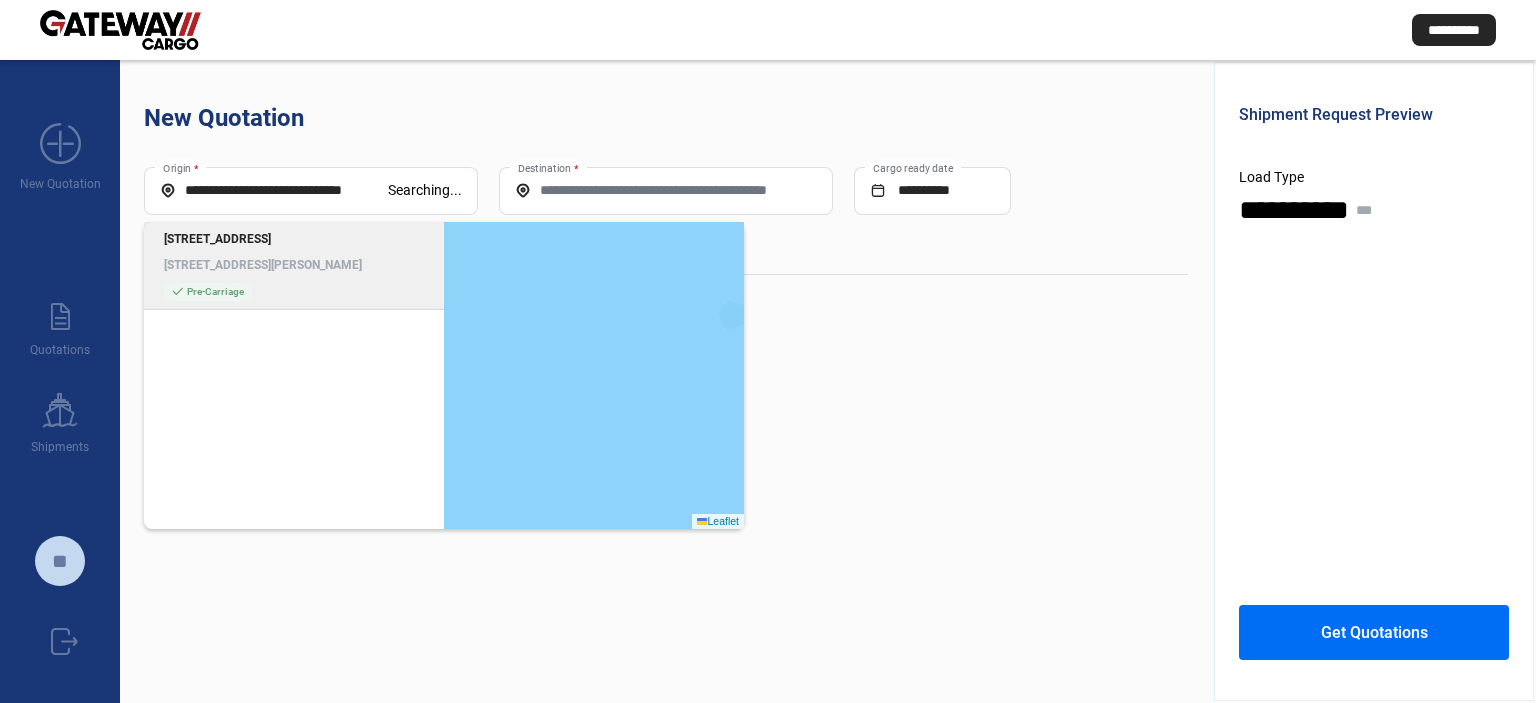 type on "**********" 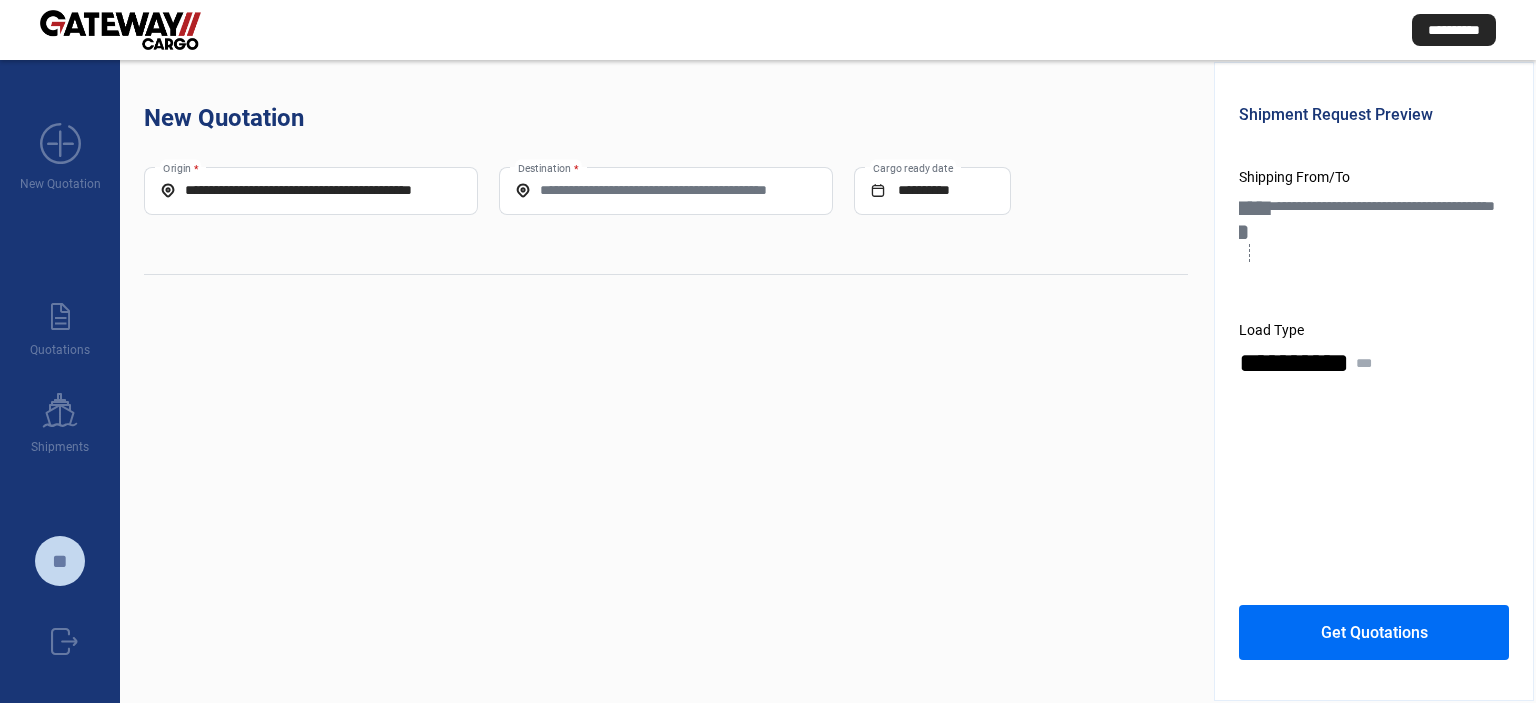 click on "Destination *" at bounding box center [666, 190] 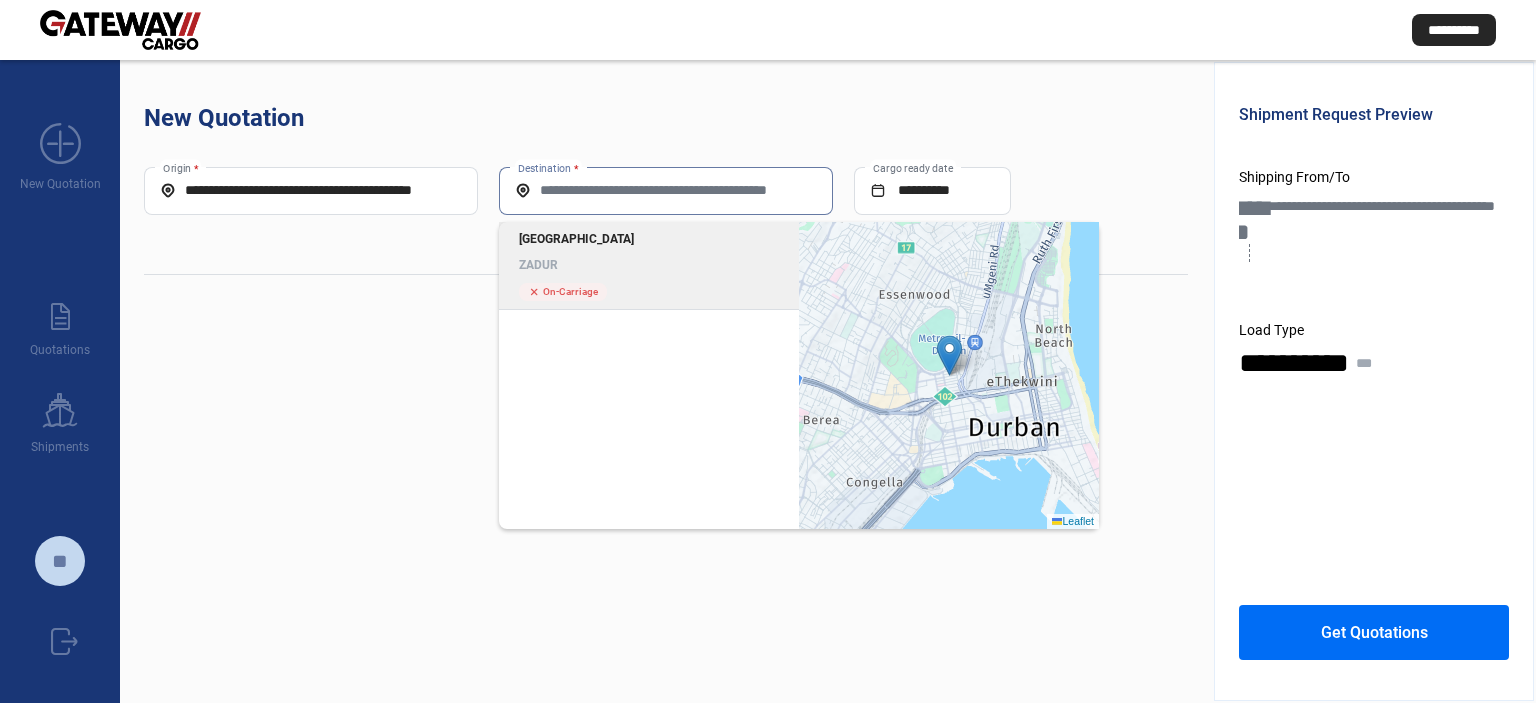 click on "Durban ZADUR" 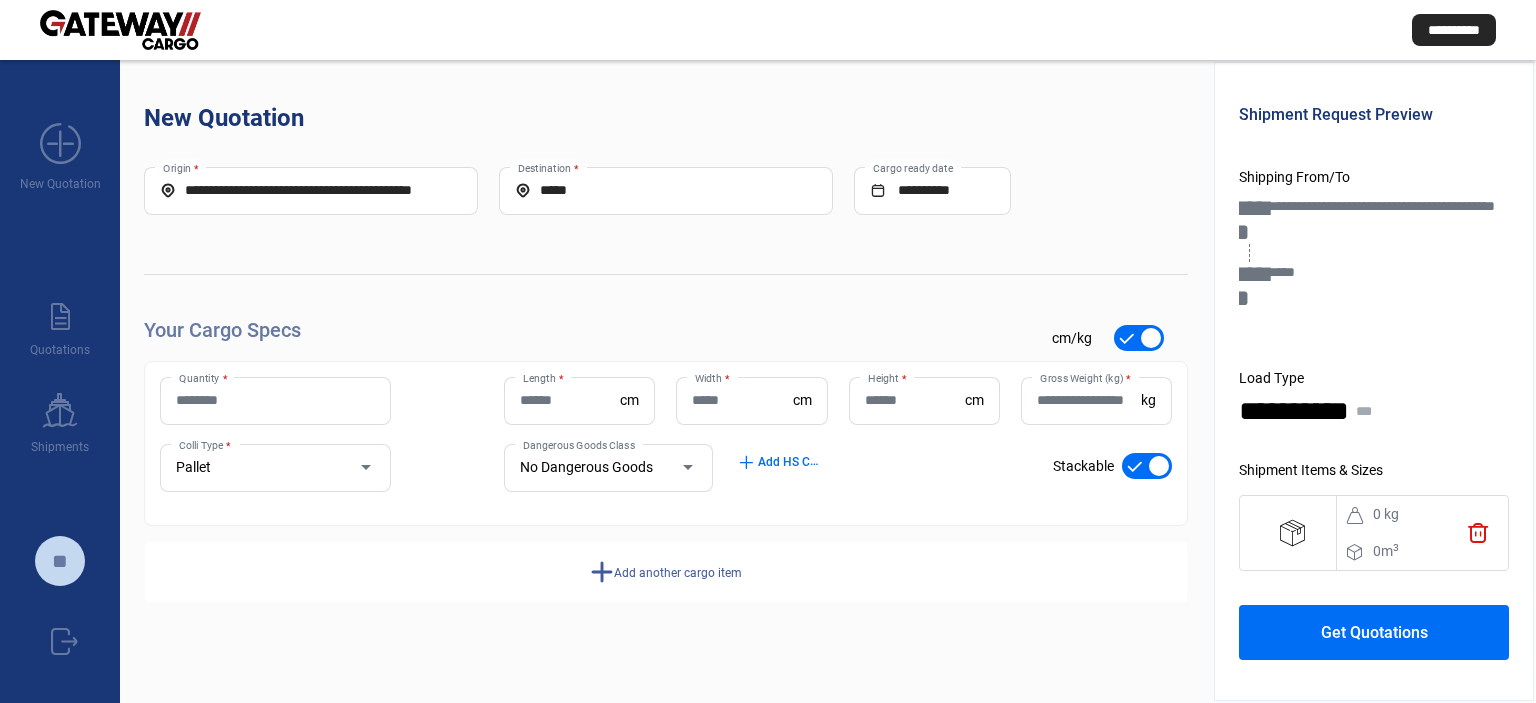 click on "Add another cargo item" 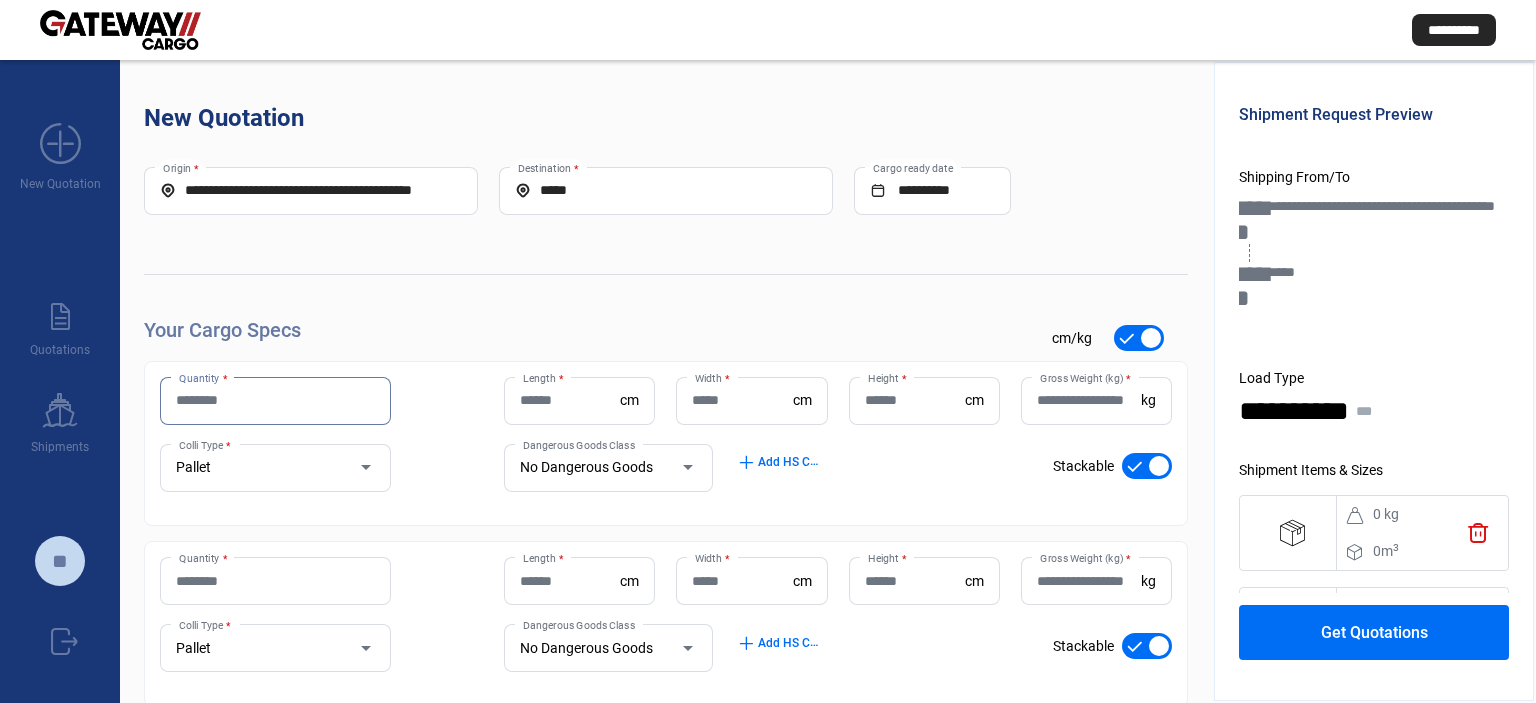 click on "Quantity *" at bounding box center (275, 400) 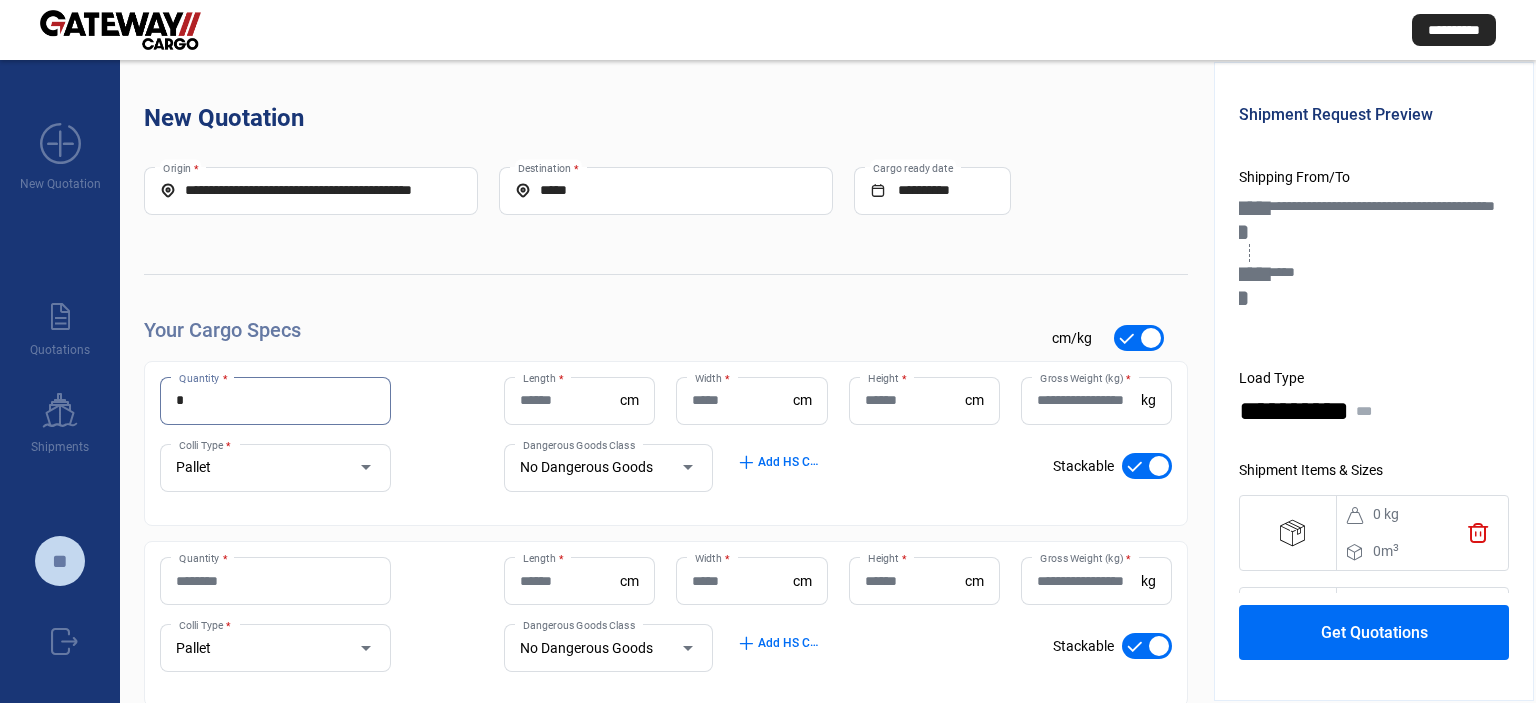 type on "*" 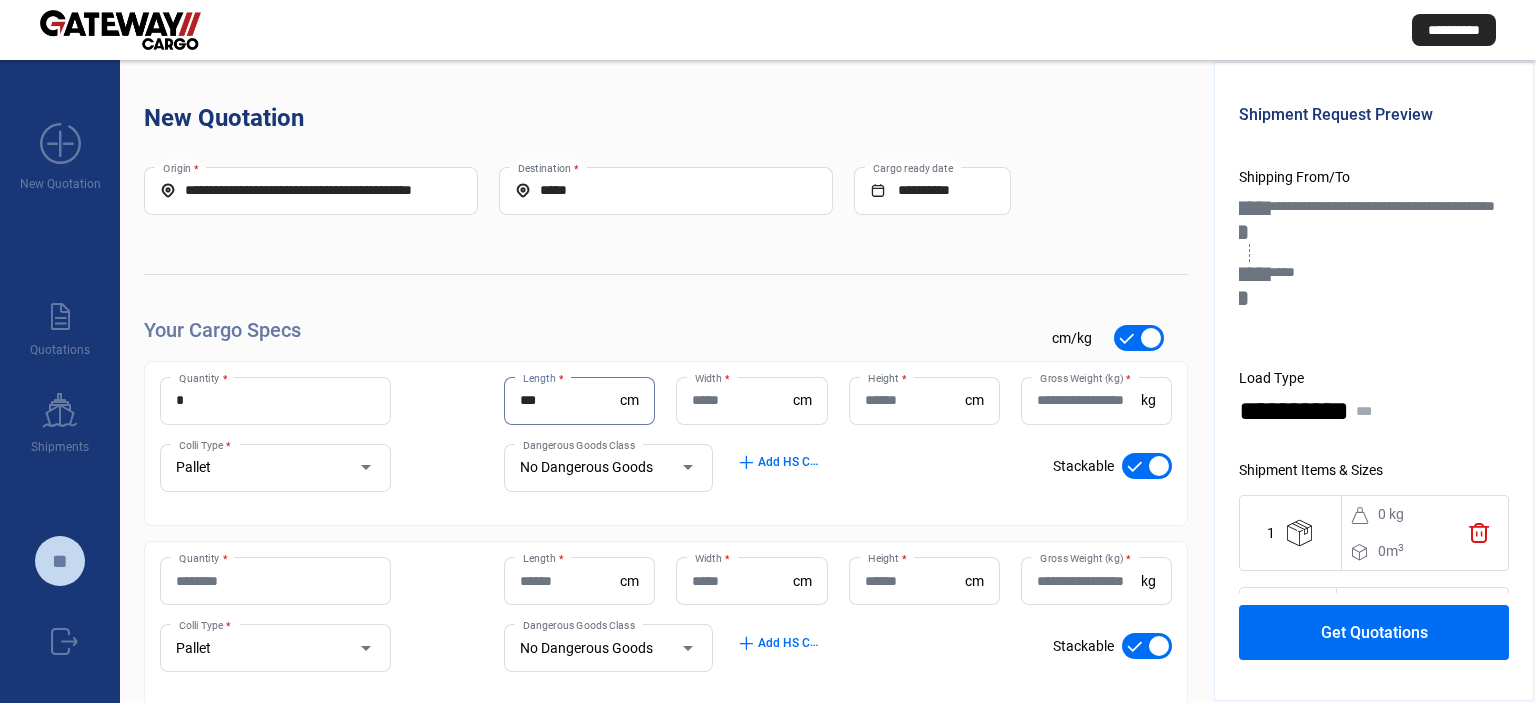 type on "***" 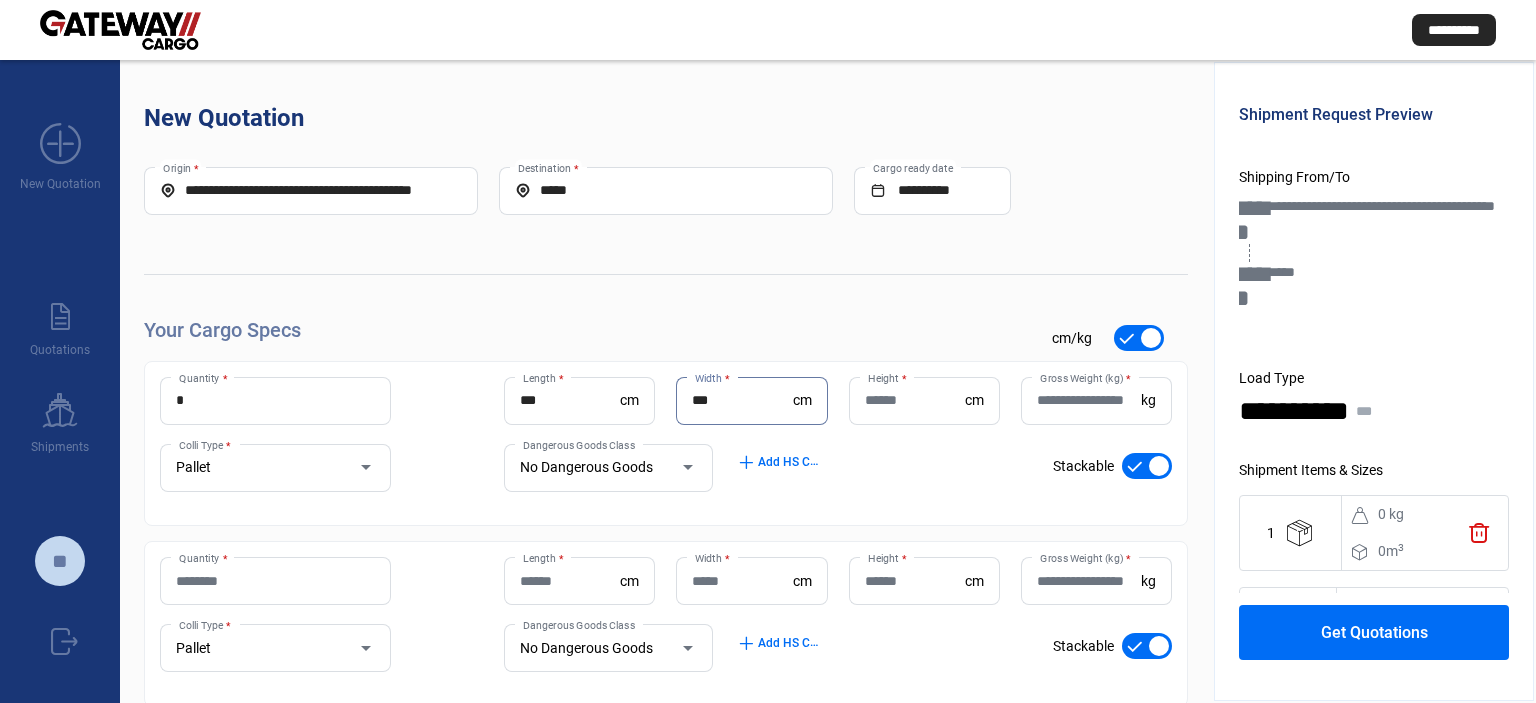 type on "***" 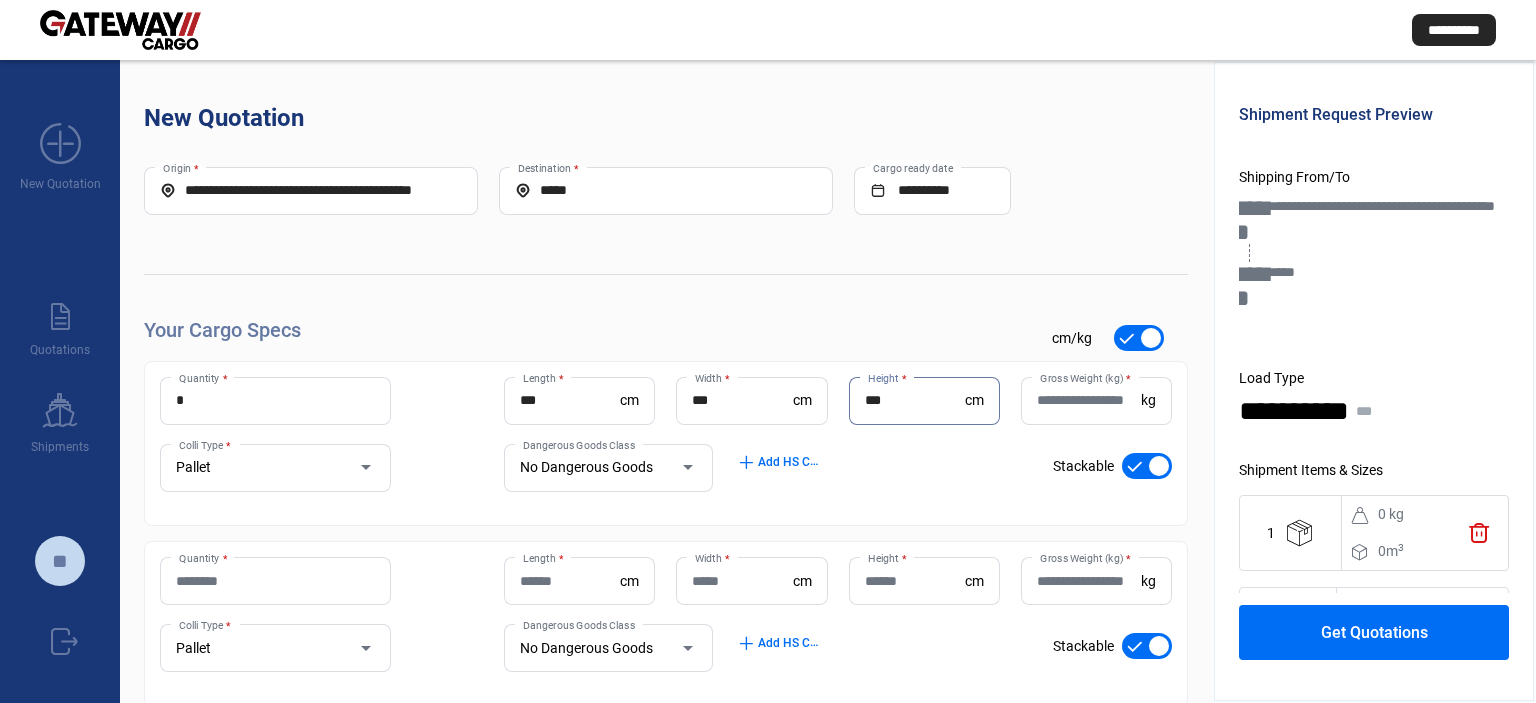 type on "***" 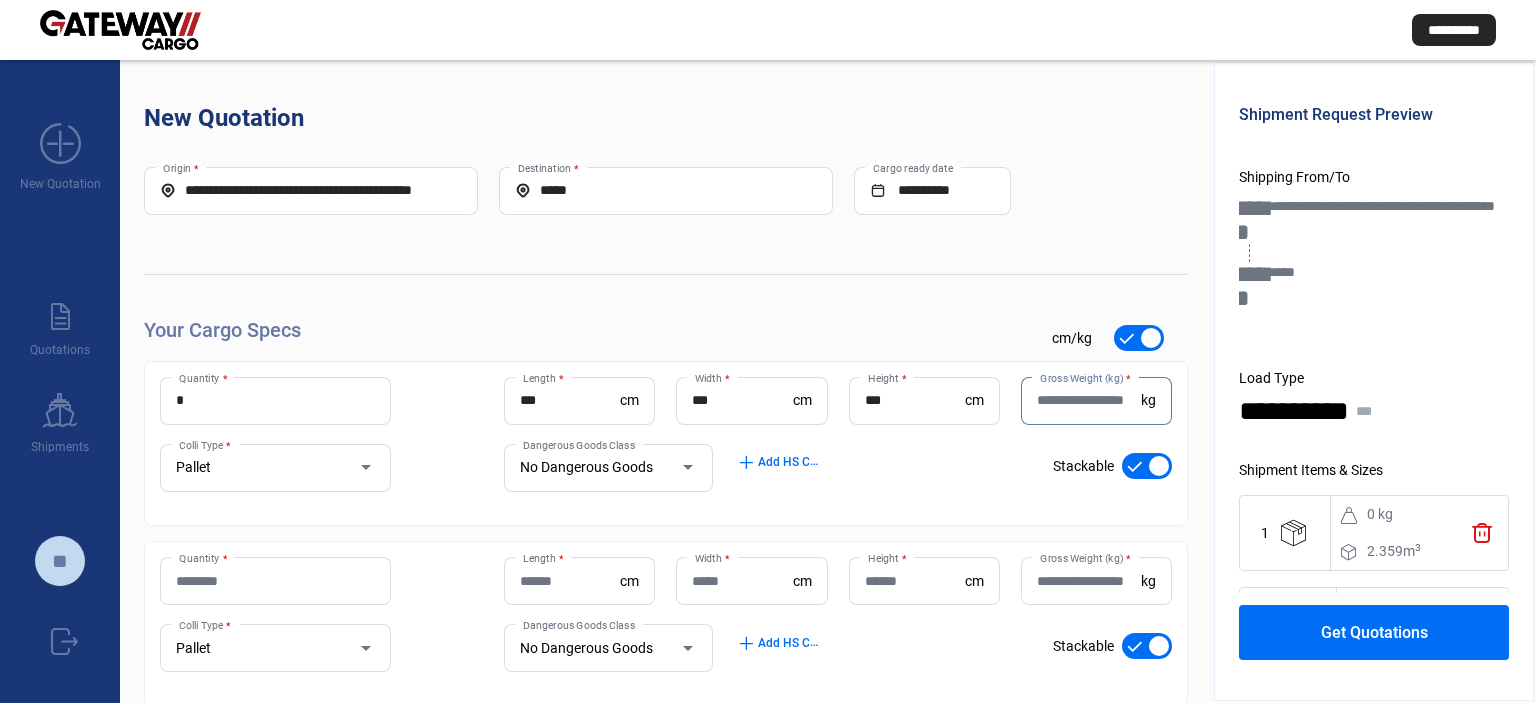 click on "Quantity *" at bounding box center (275, 581) 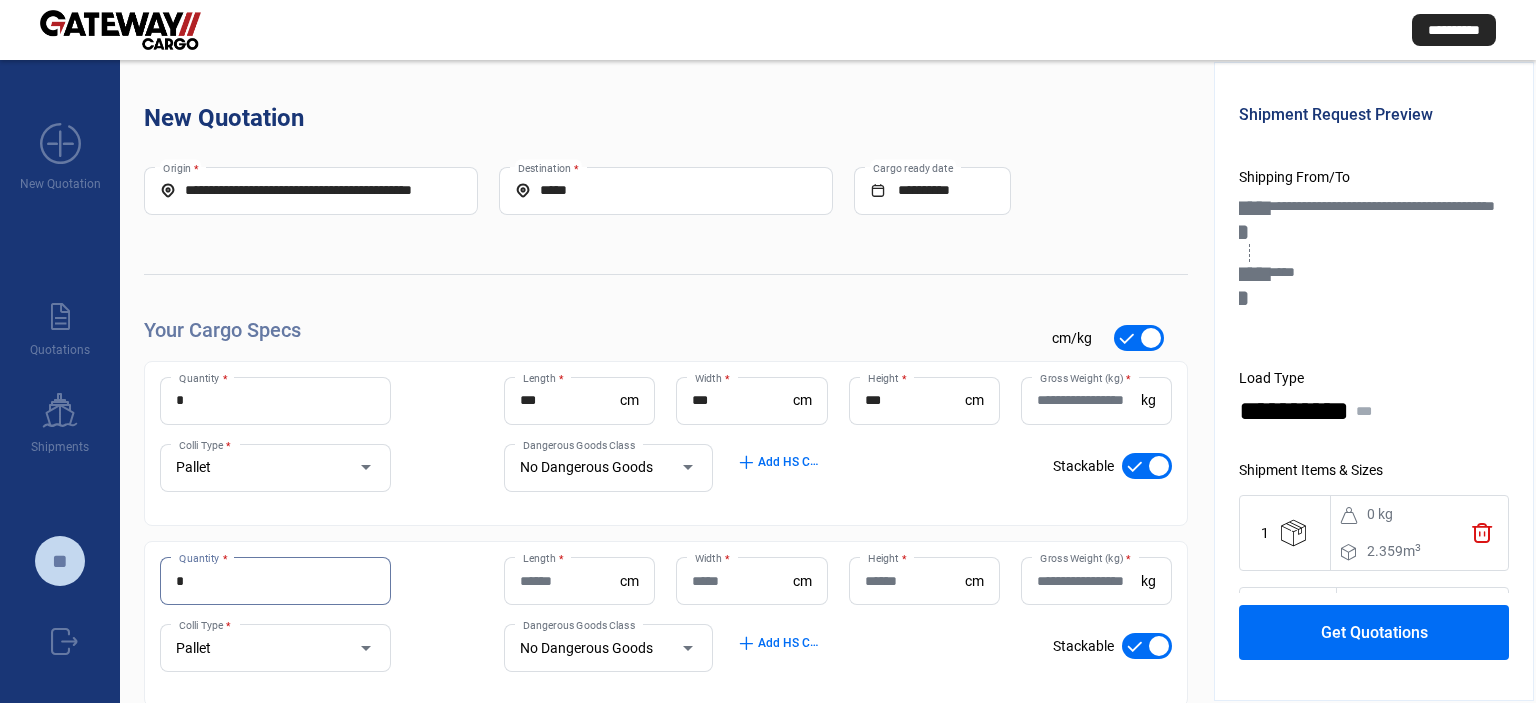 type on "*" 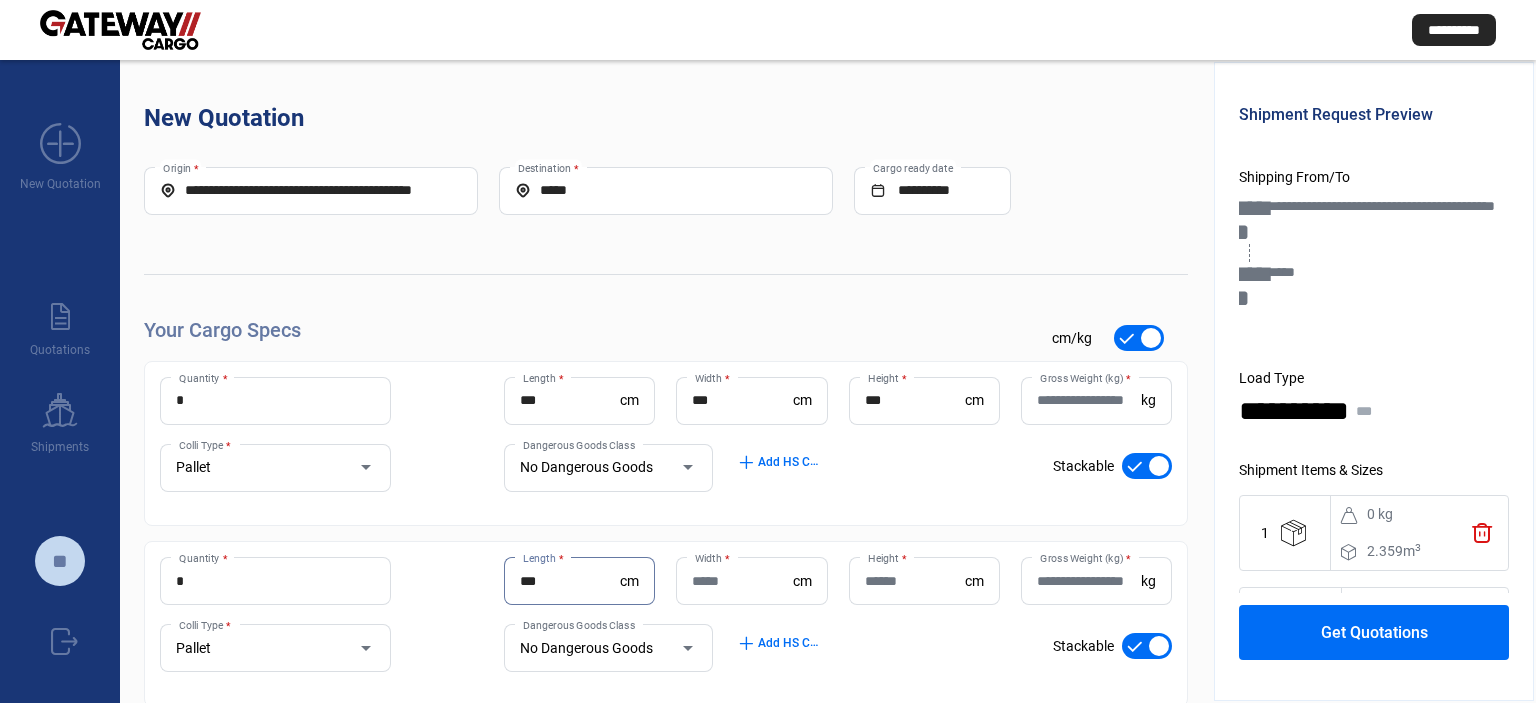 type on "***" 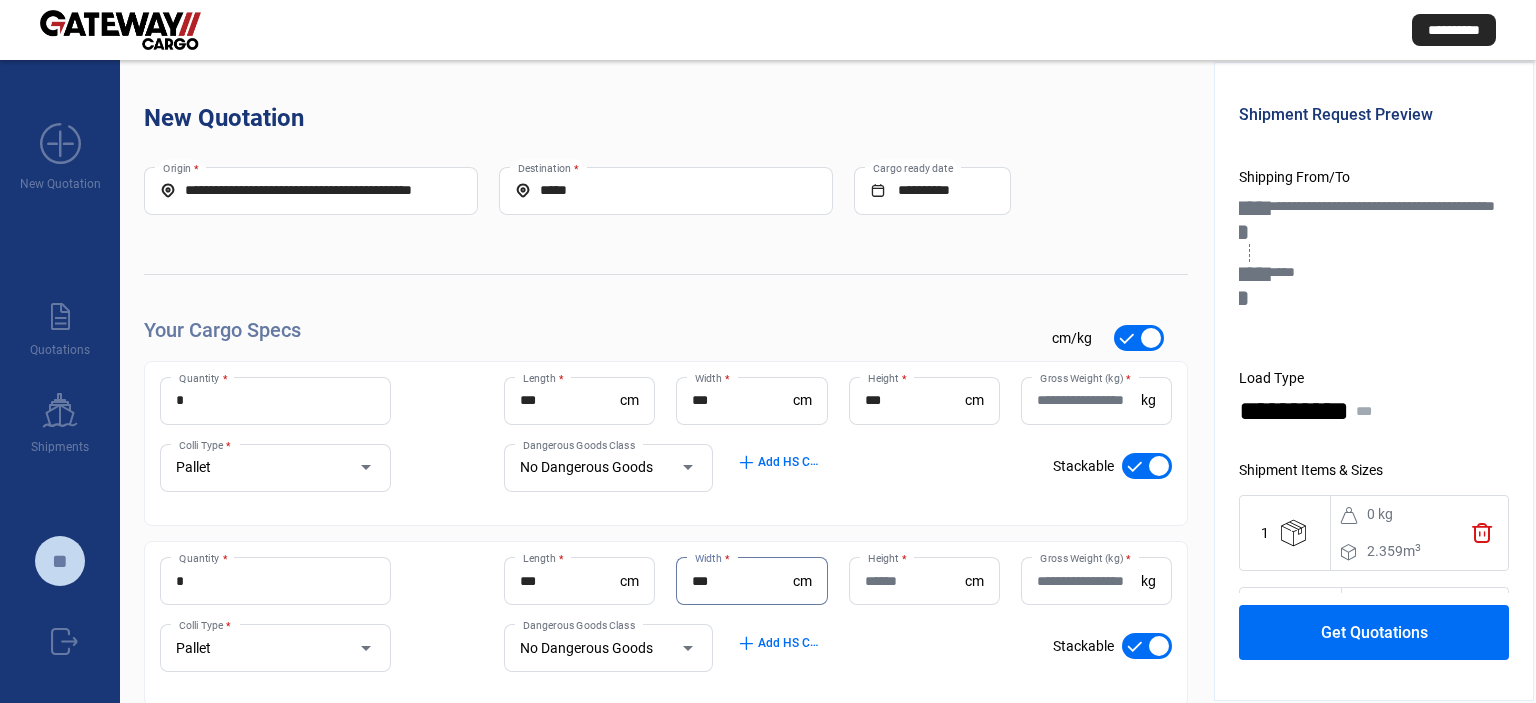 type on "***" 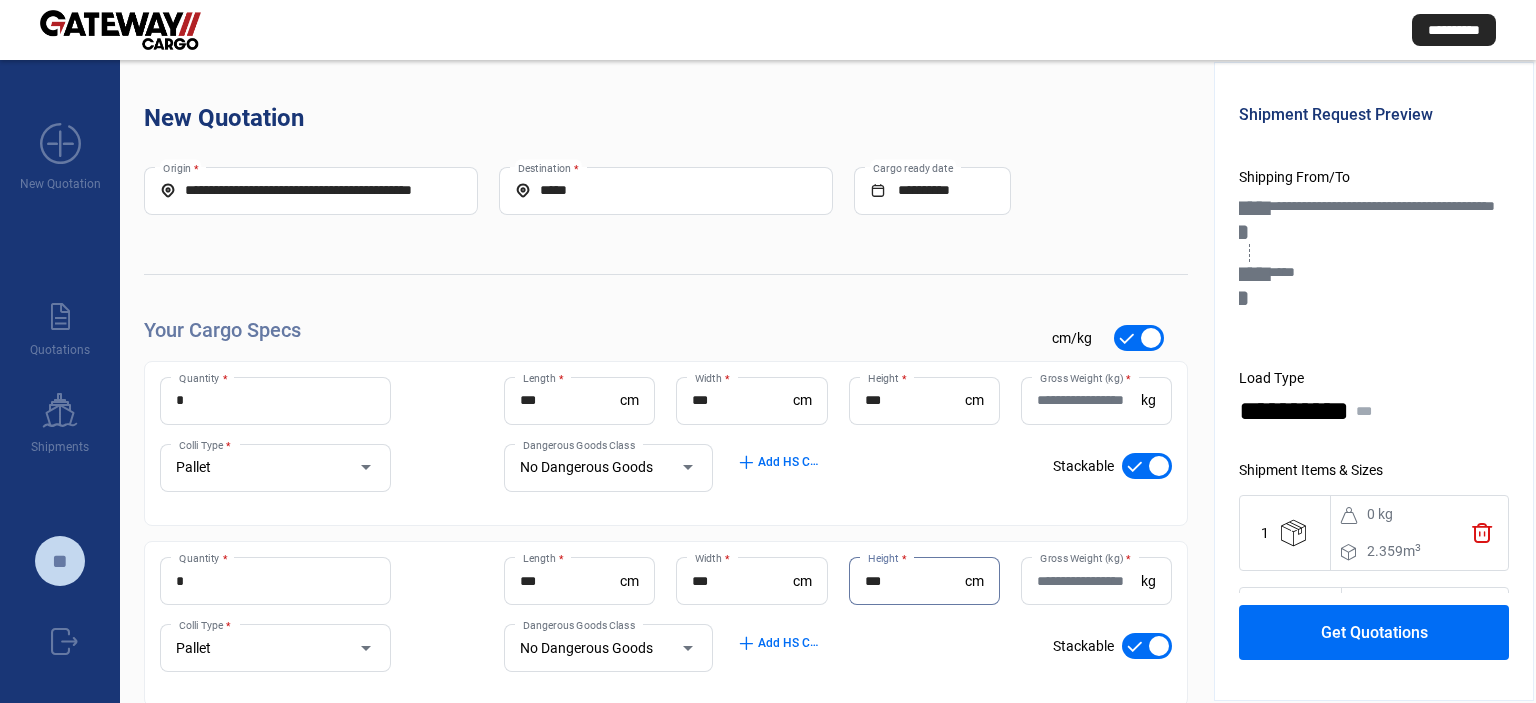 type on "***" 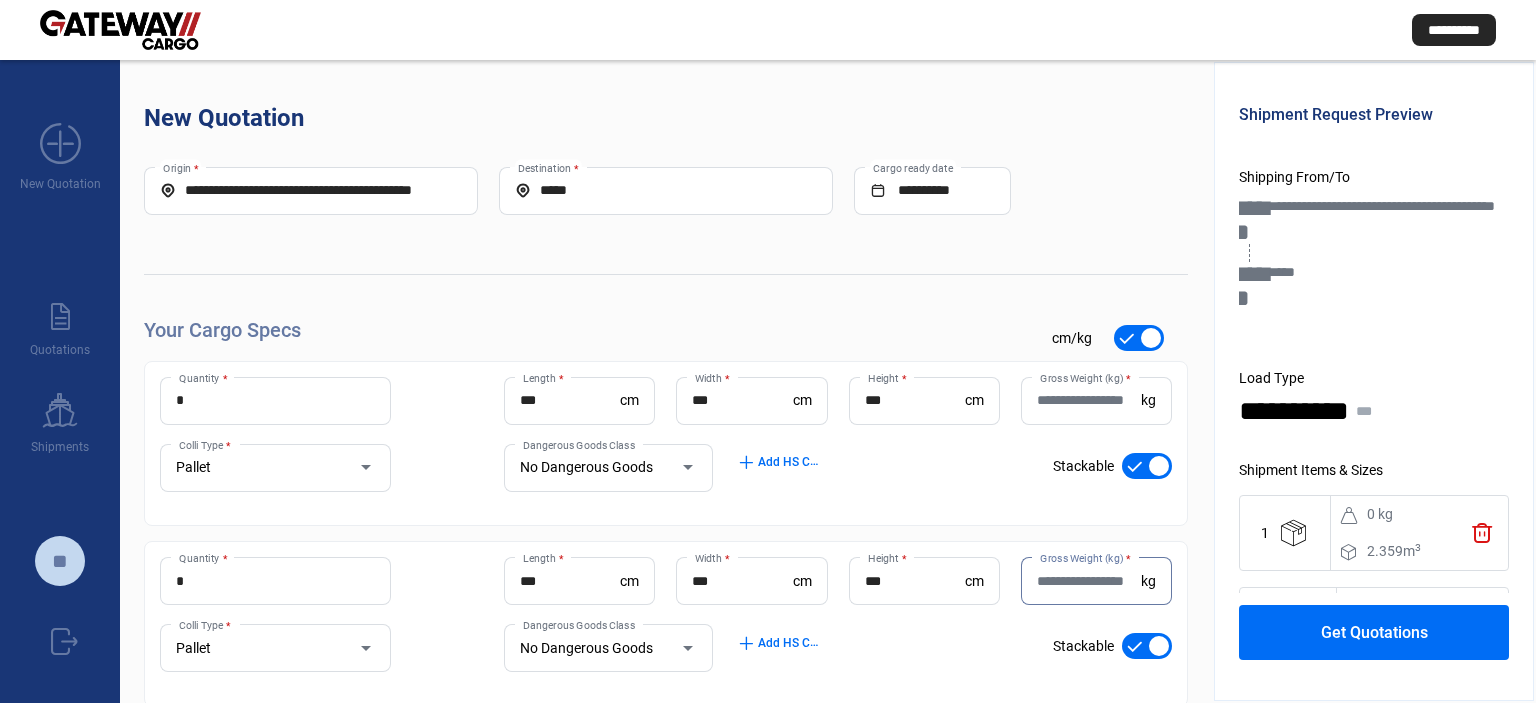 click on "Gross Weight (kg)  *" at bounding box center (1089, 400) 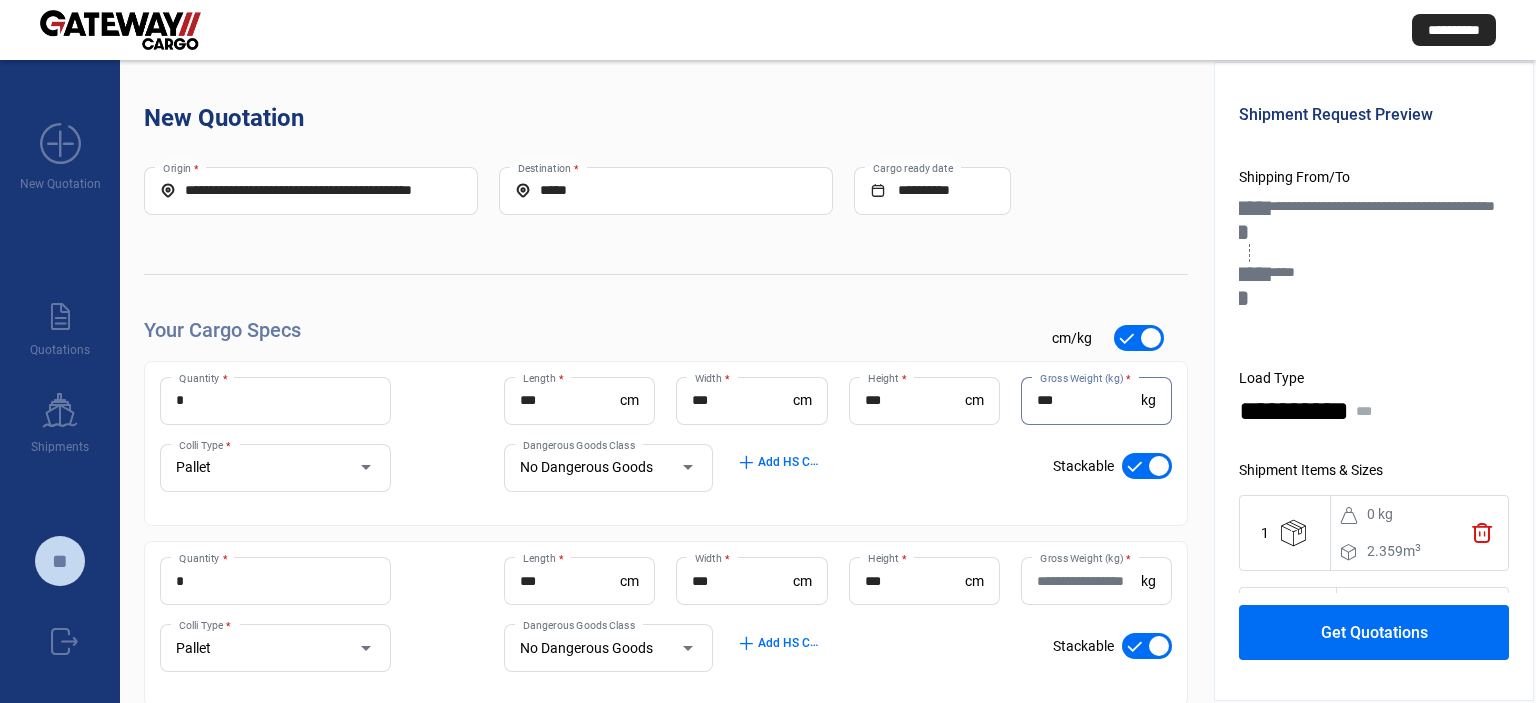 type on "***" 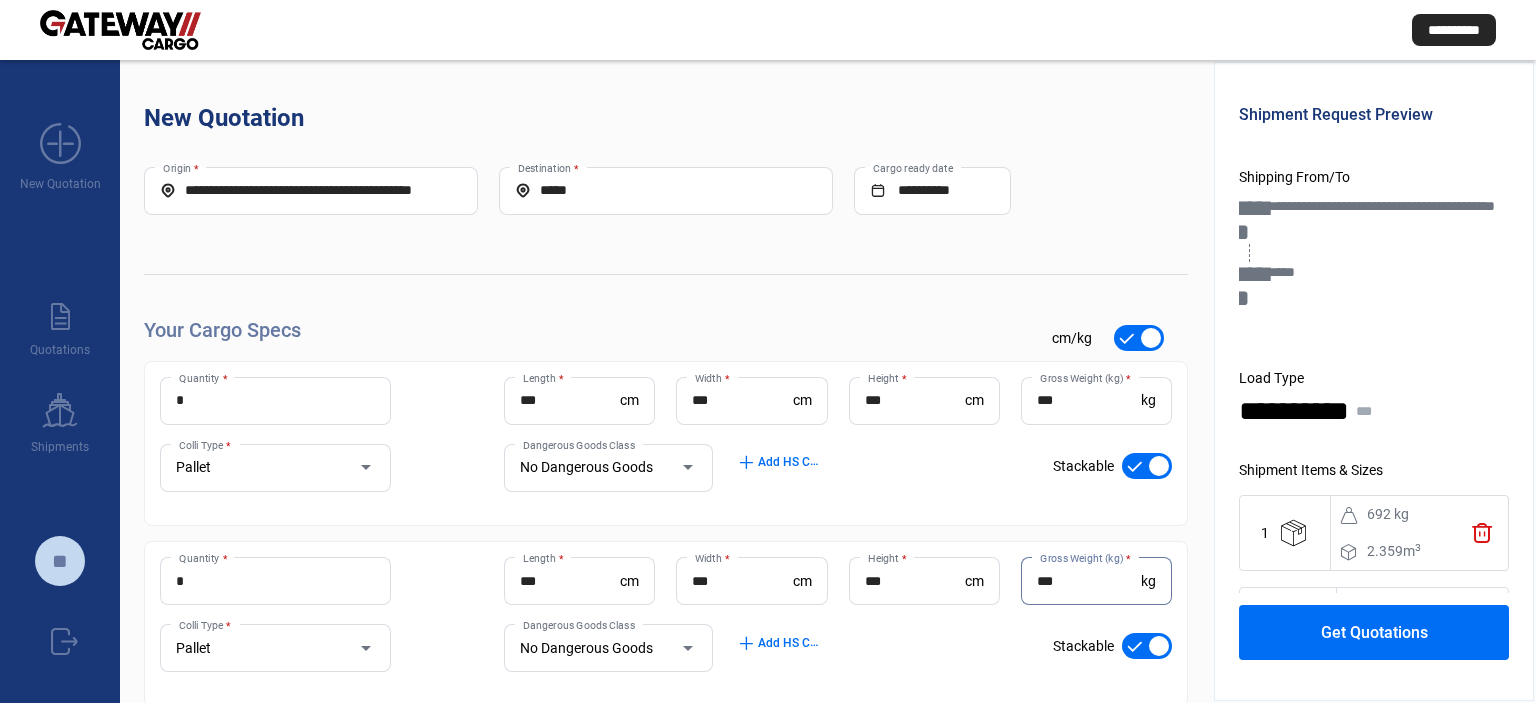 type on "***" 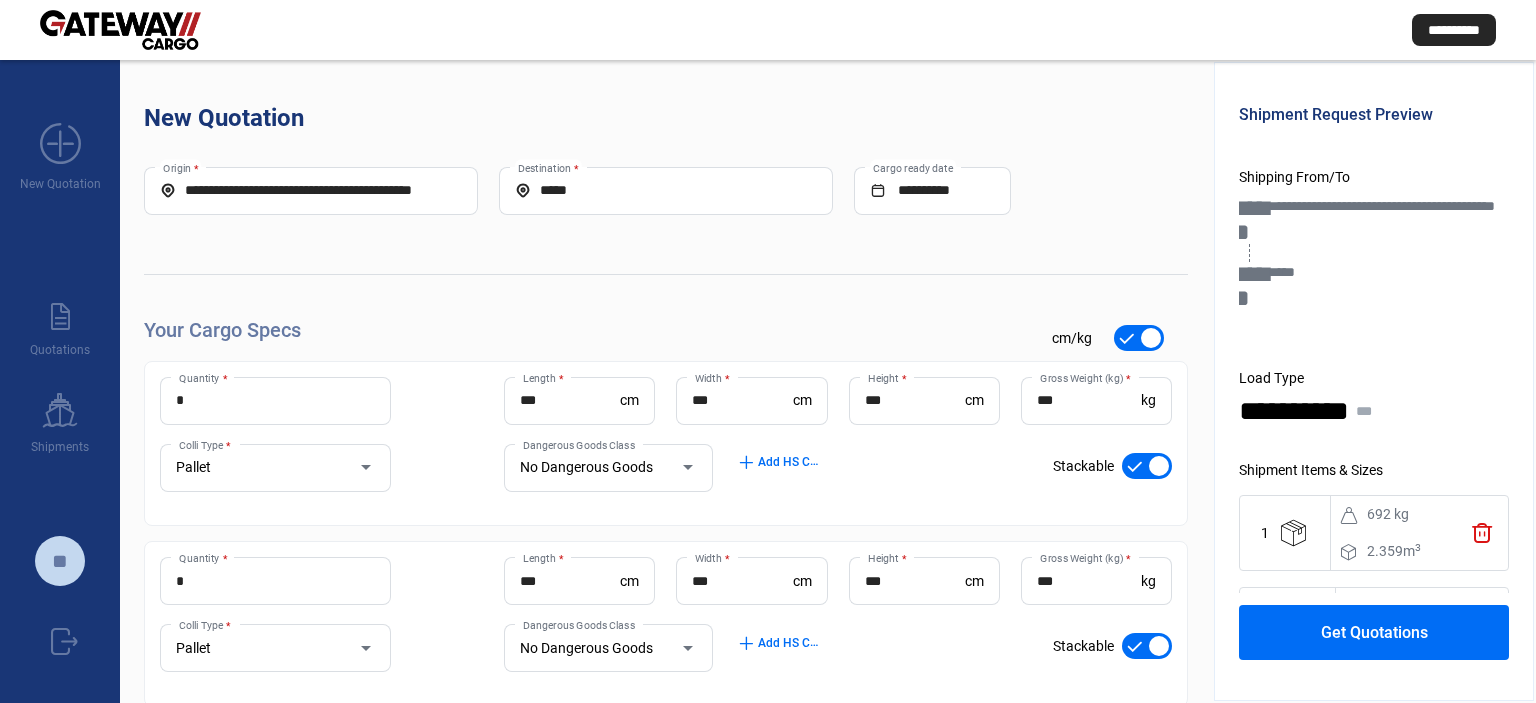 click on "Get Quotations" 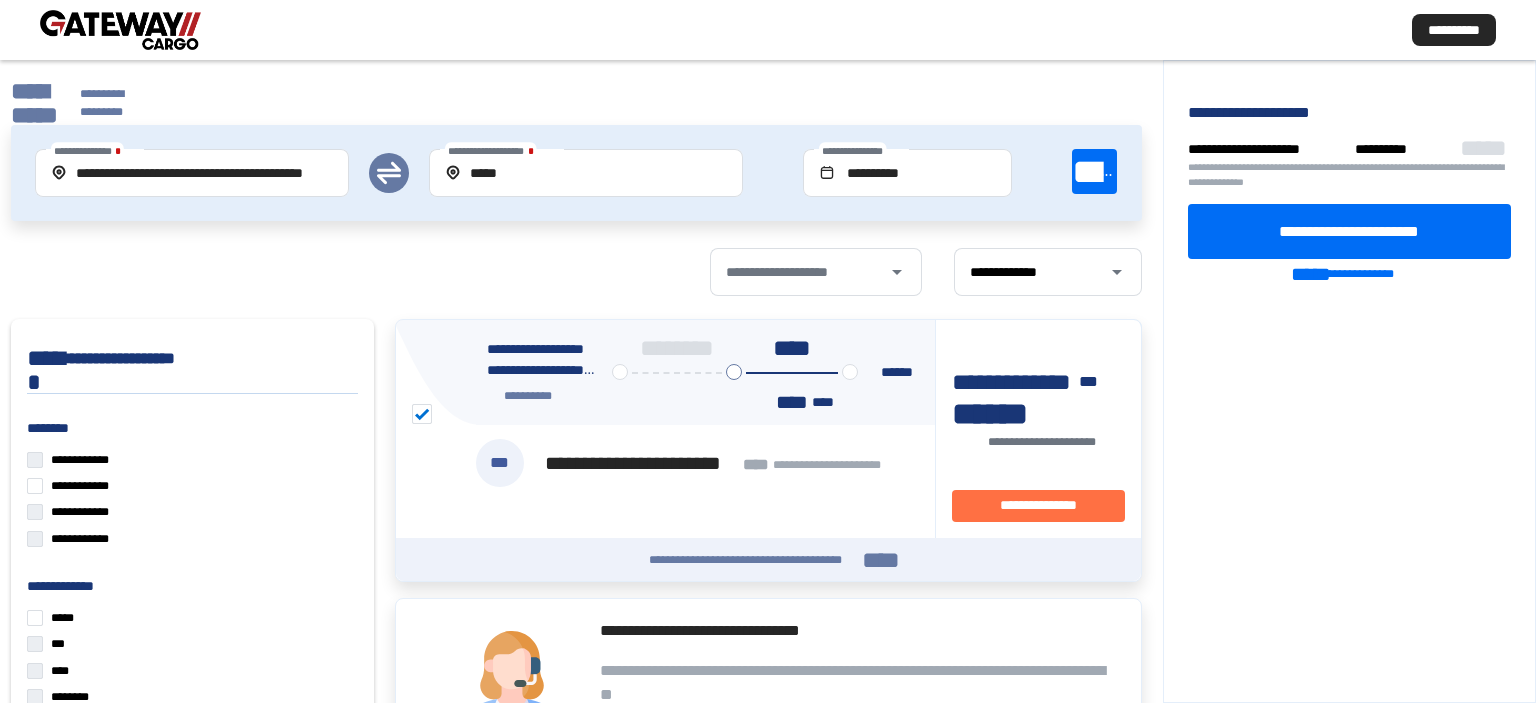 click on "**********" 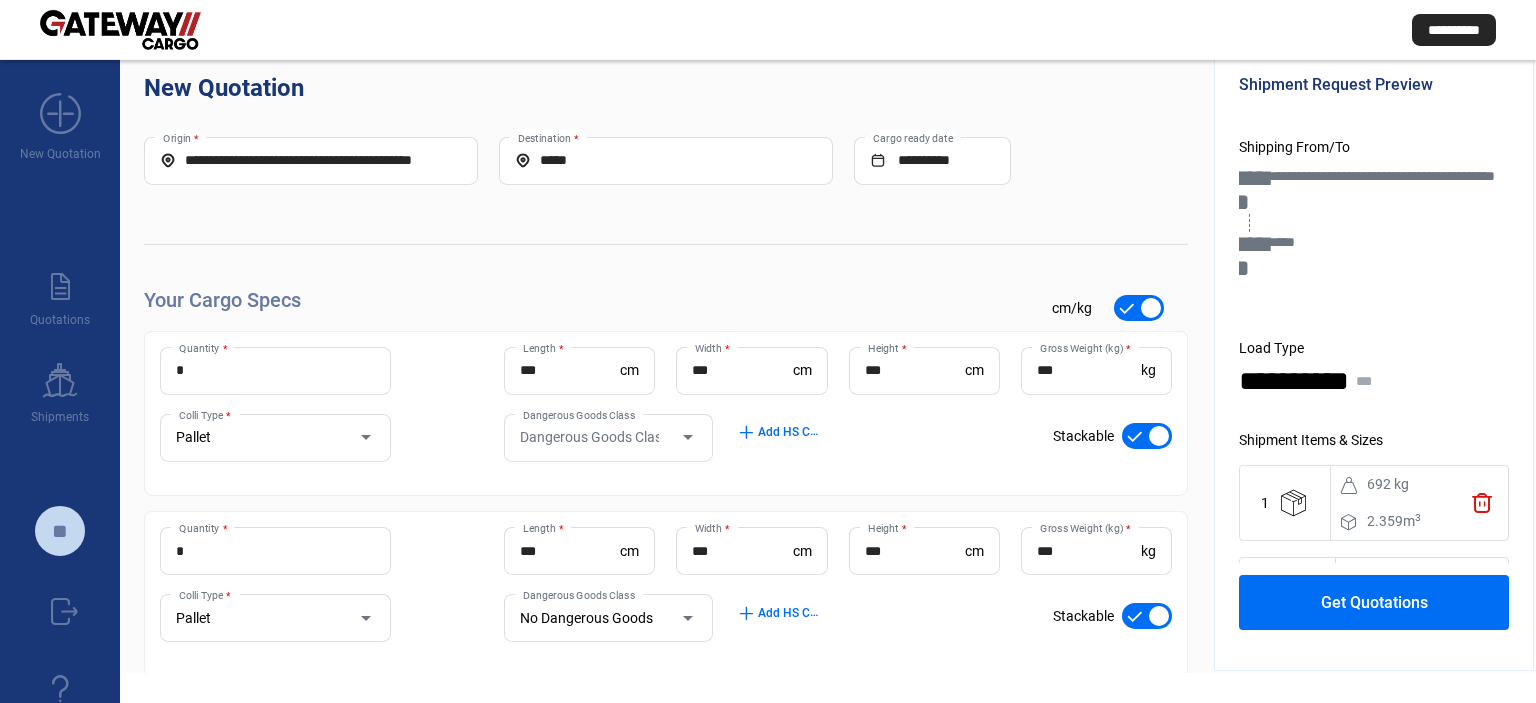 scroll, scrollTop: 0, scrollLeft: 0, axis: both 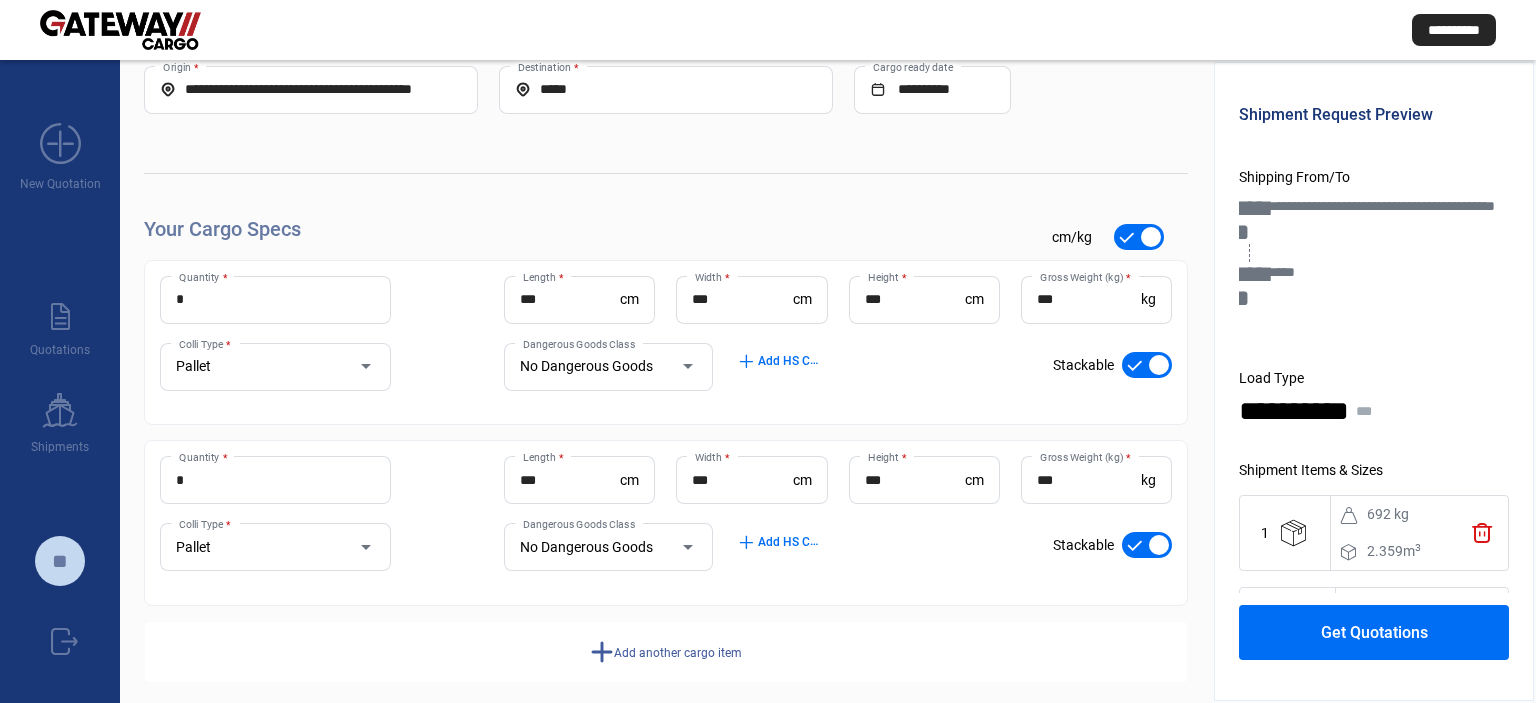 click at bounding box center (1159, 365) 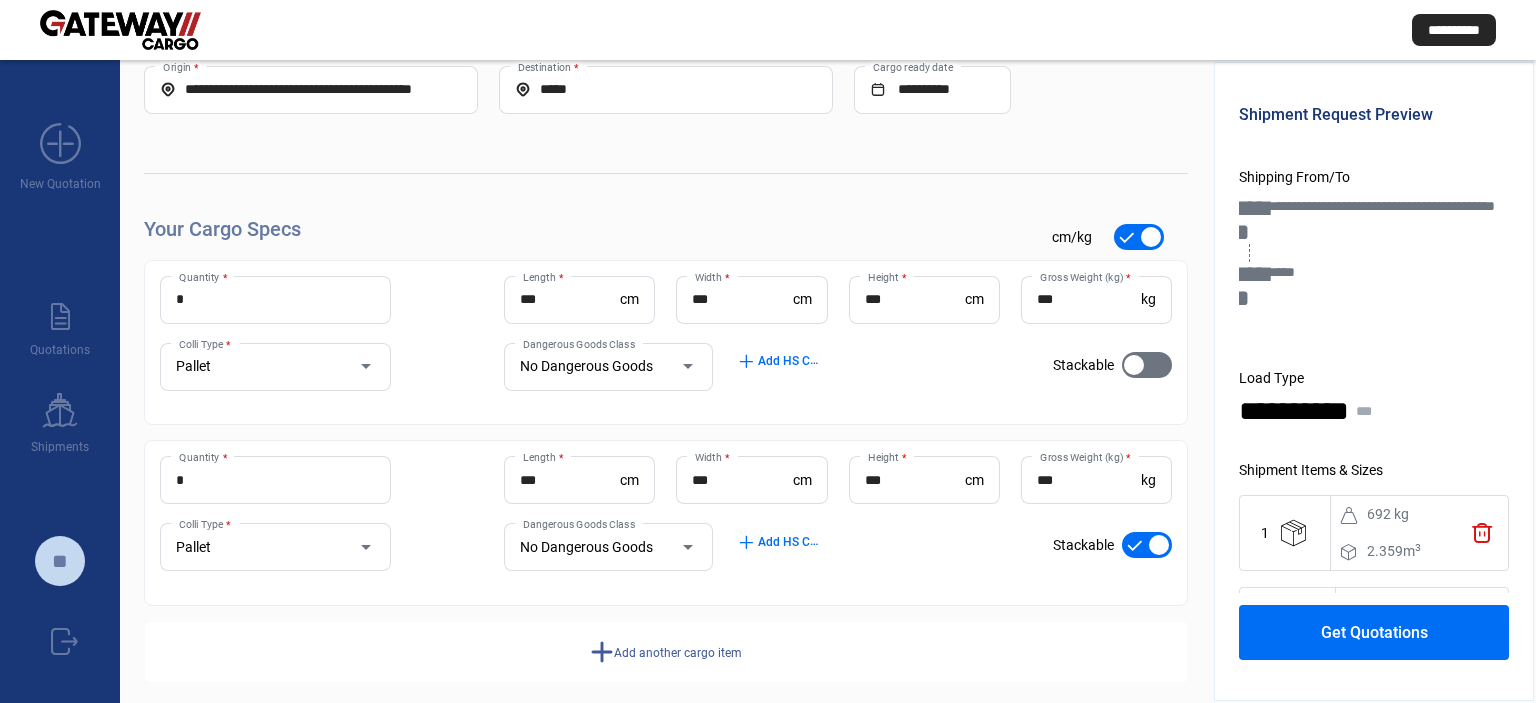 click at bounding box center (1147, 545) 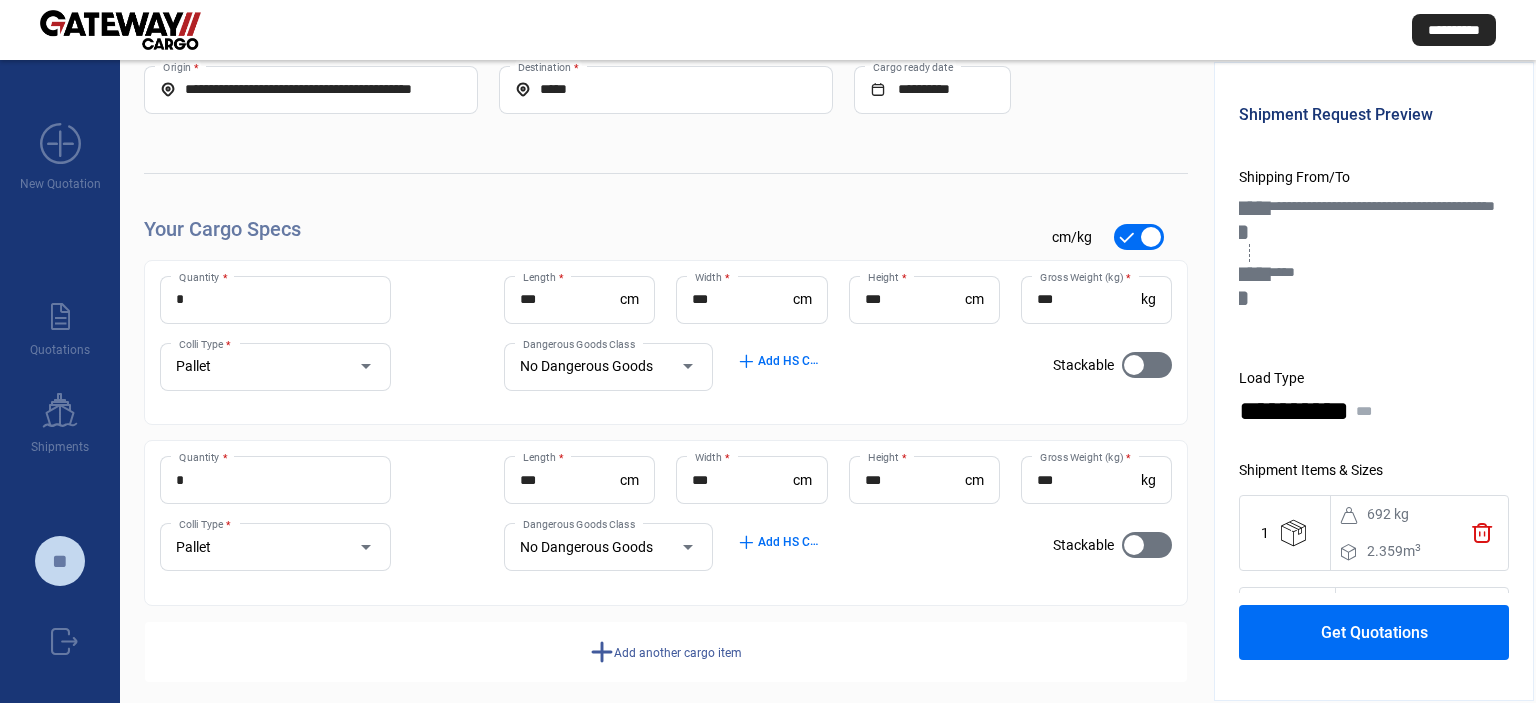 click on "Get Quotations" 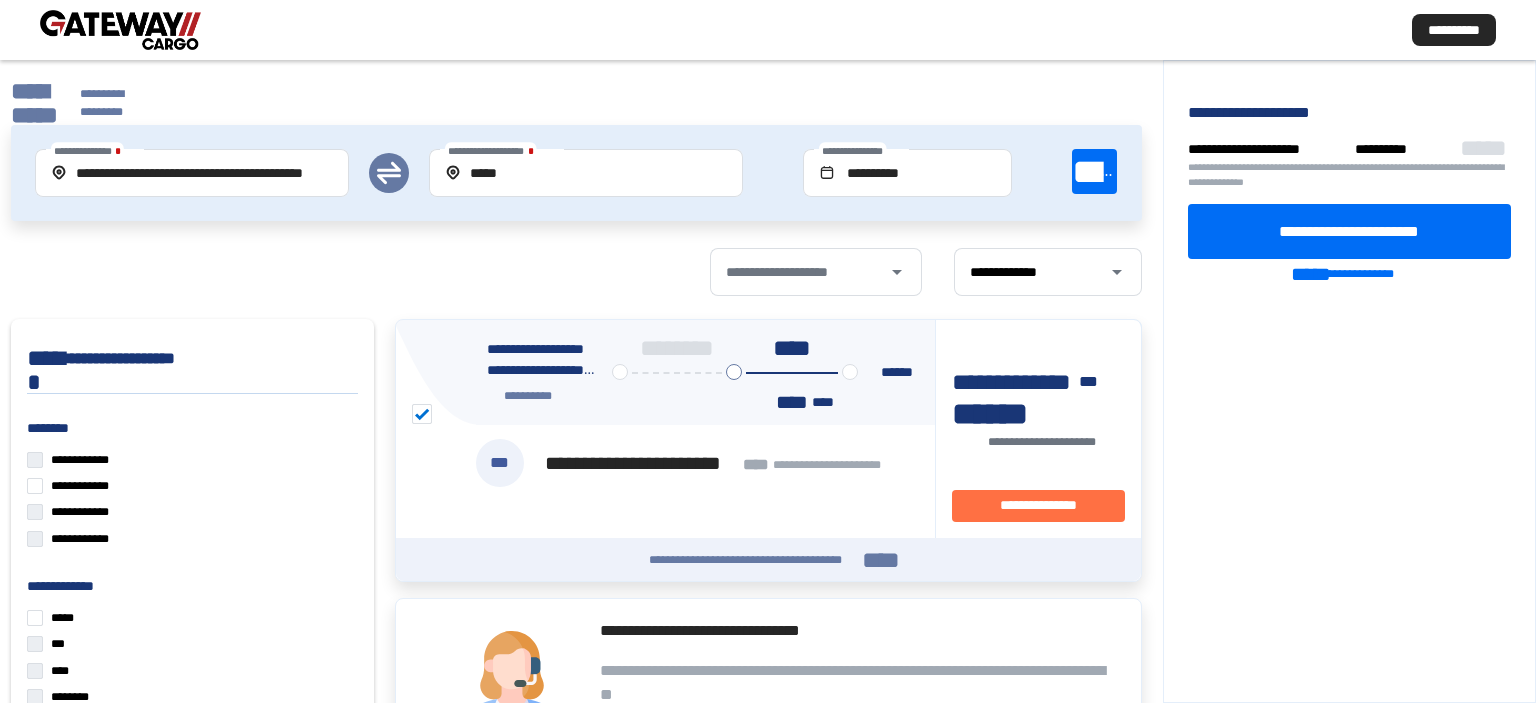 click on "**********" 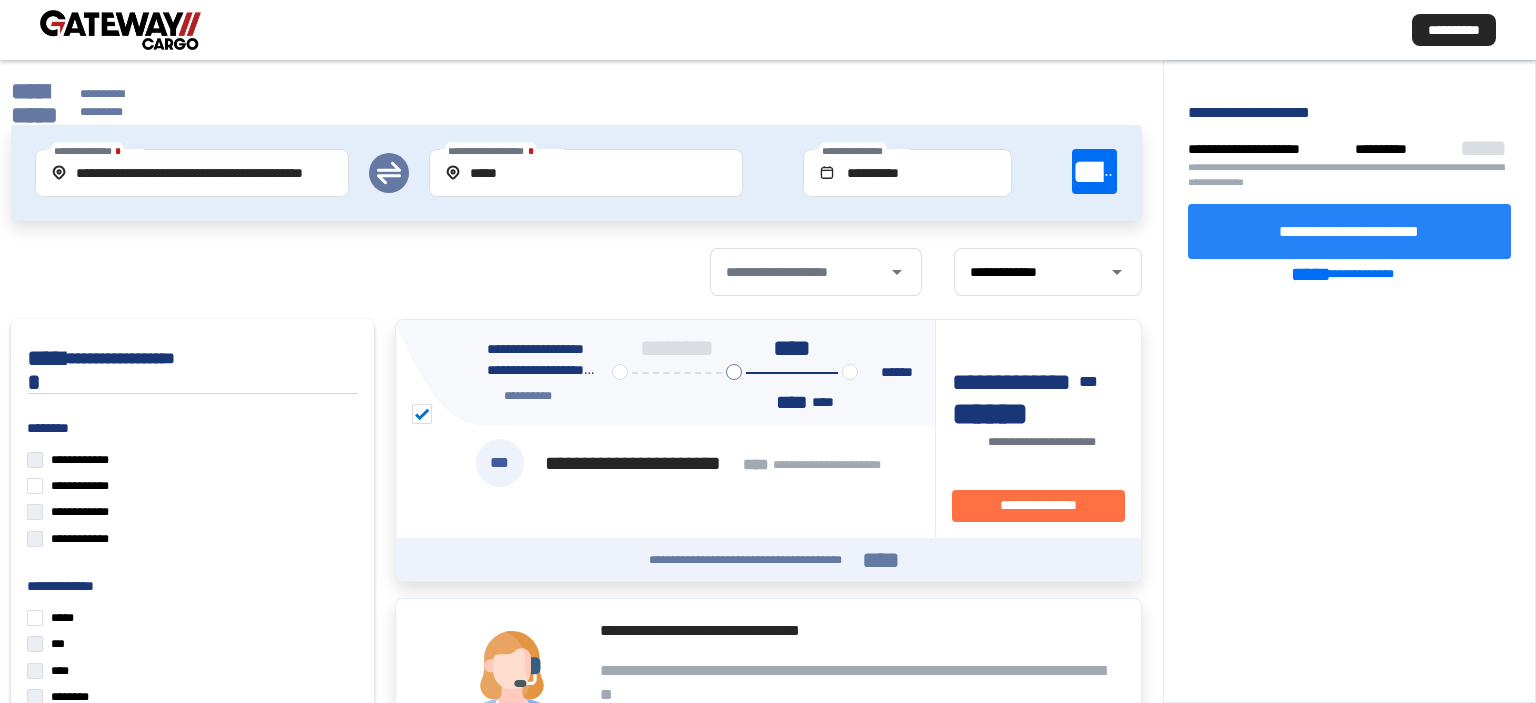click on "**********" 